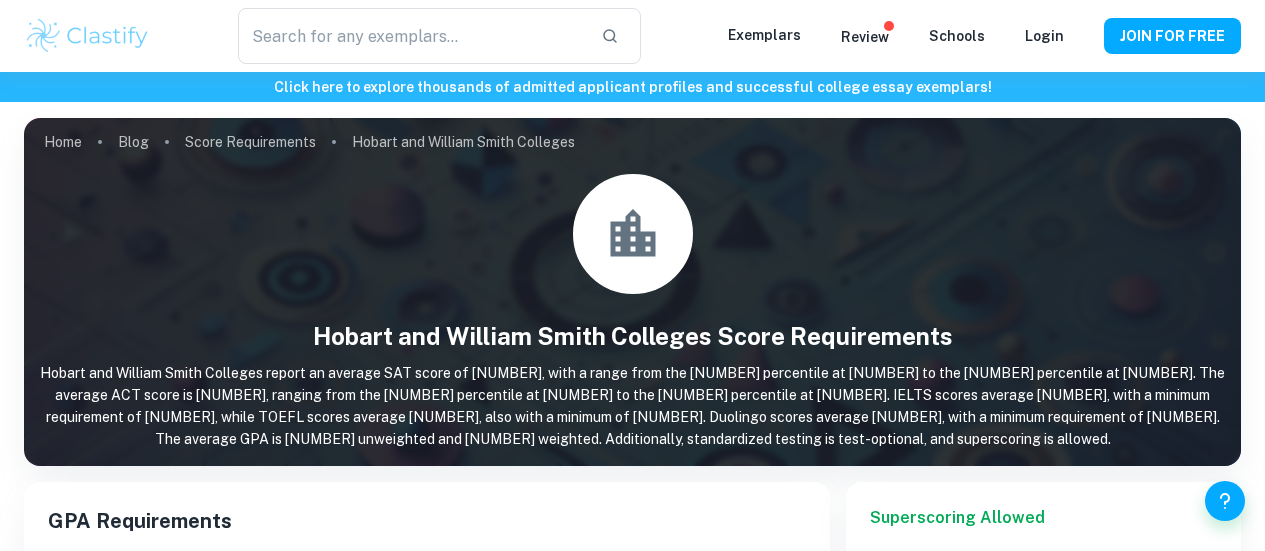 scroll, scrollTop: 0, scrollLeft: 0, axis: both 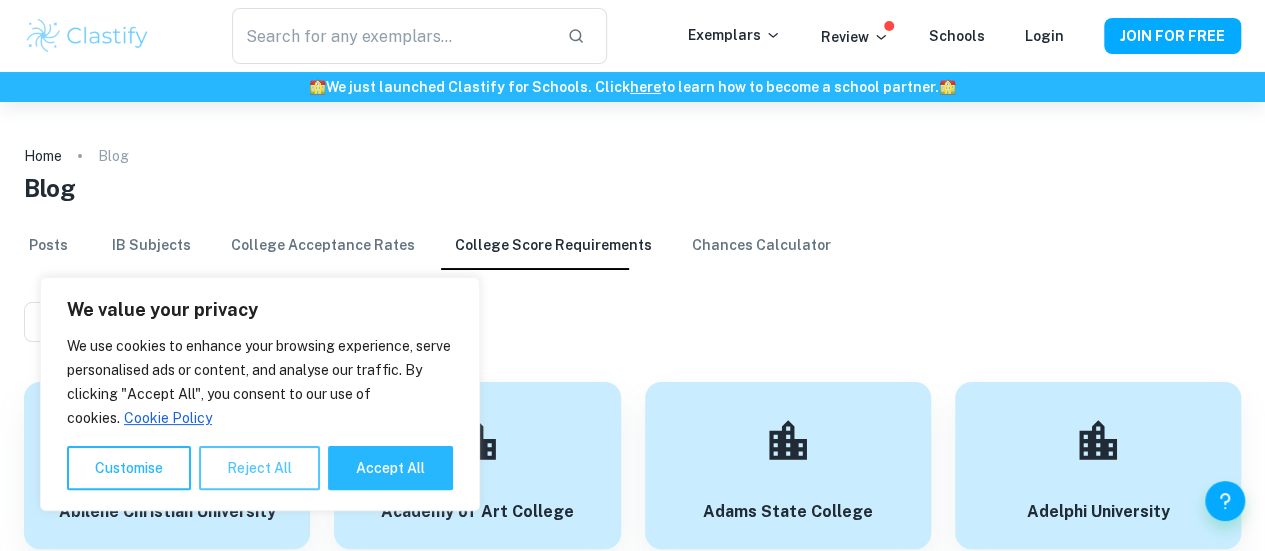 click on "Reject All" at bounding box center (259, 468) 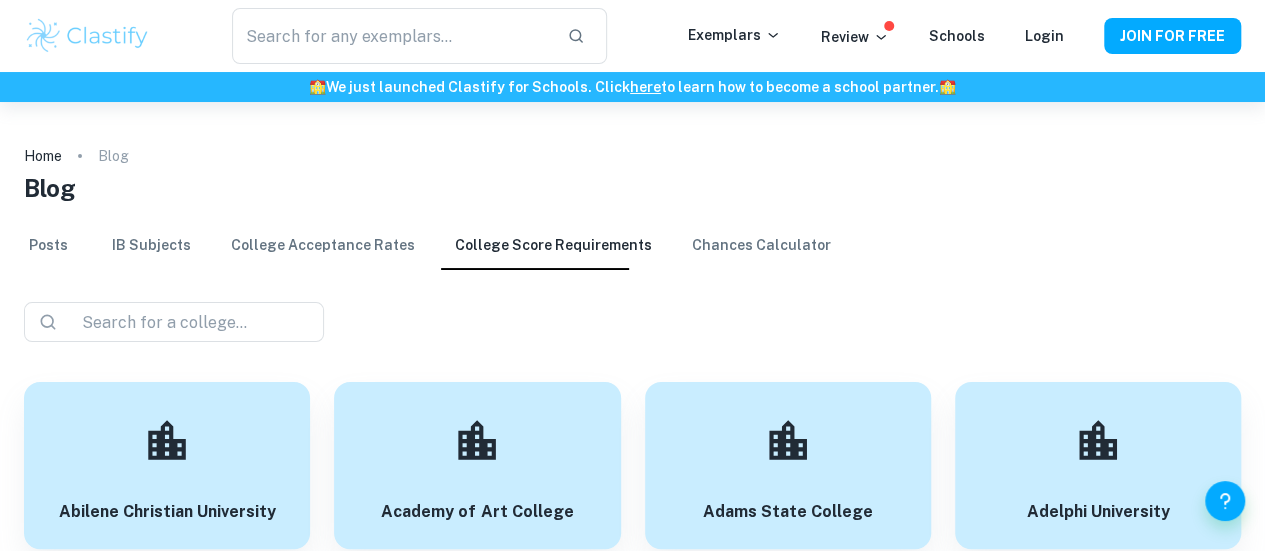 click on "College Acceptance Rates" at bounding box center (323, 246) 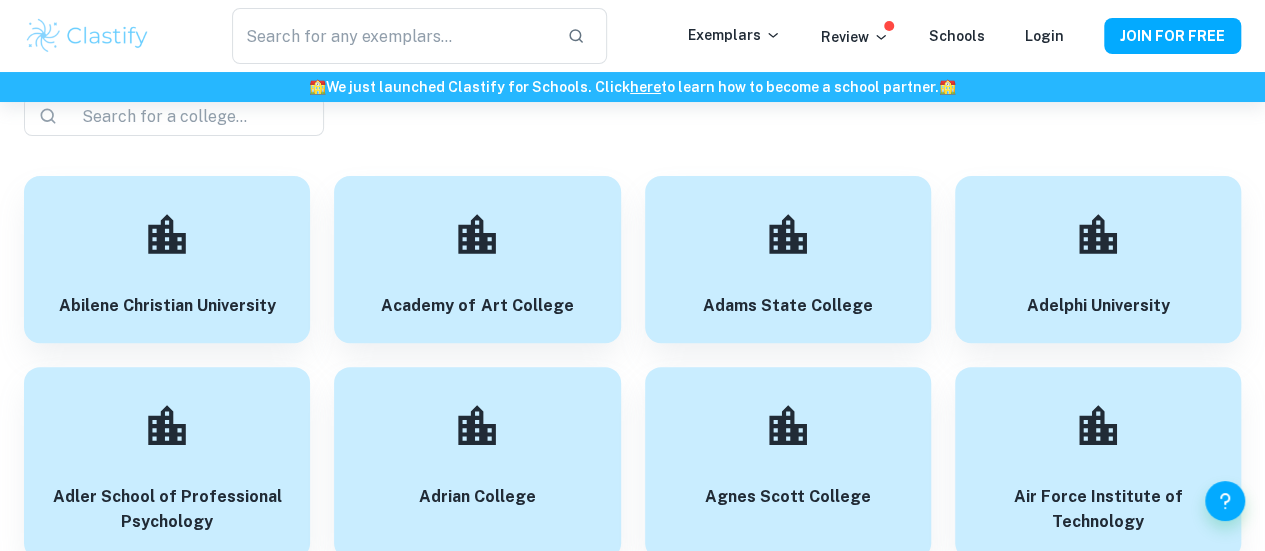 scroll, scrollTop: 0, scrollLeft: 0, axis: both 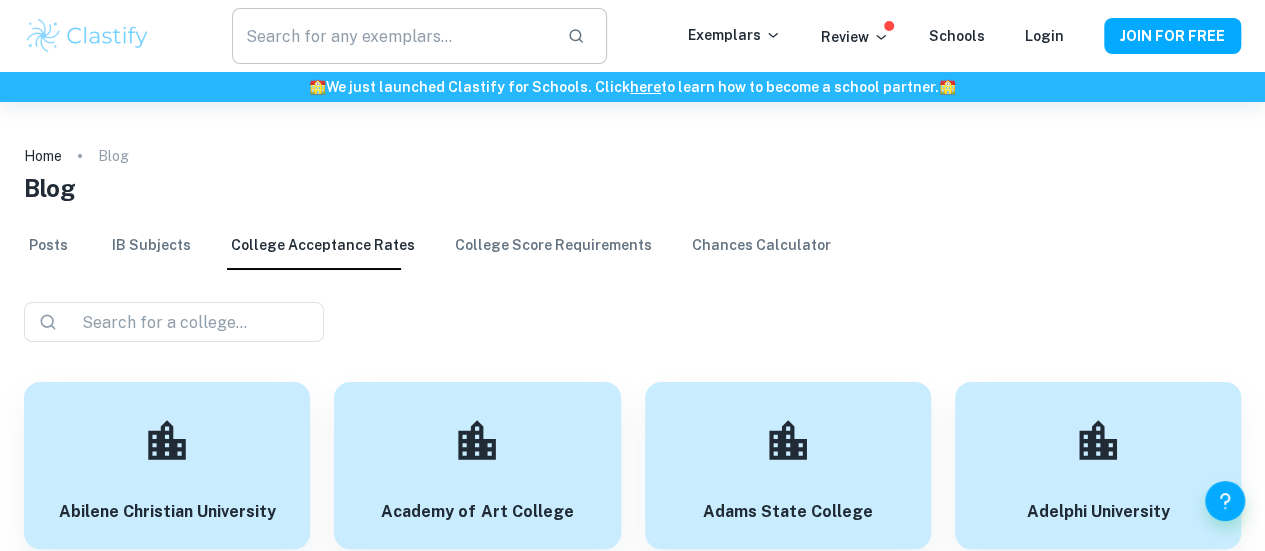 click at bounding box center (392, 36) 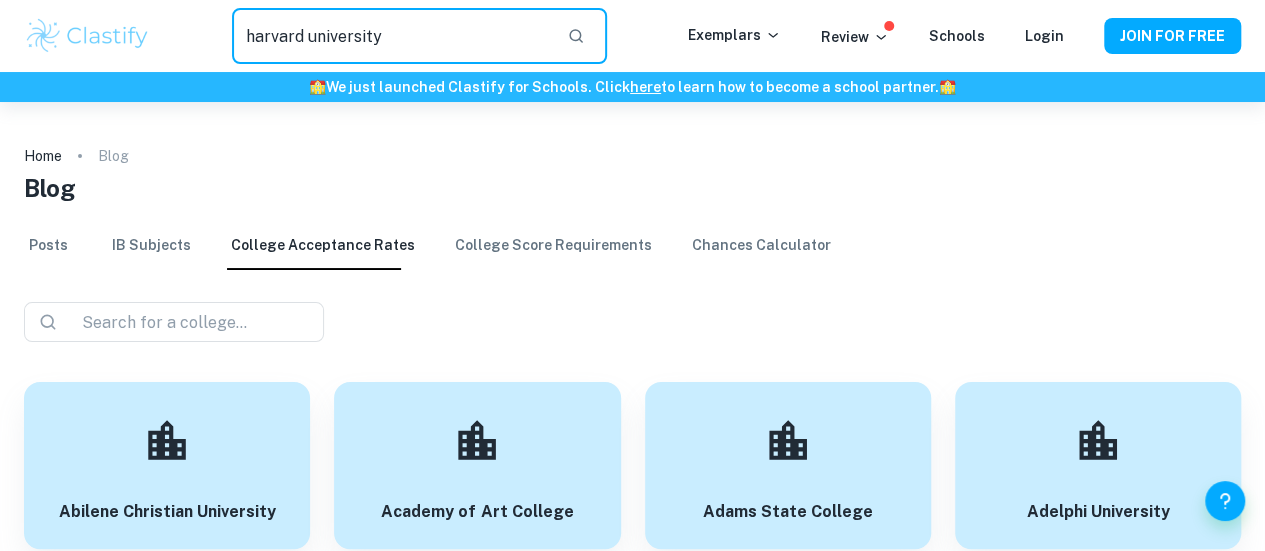 type on "harvard university" 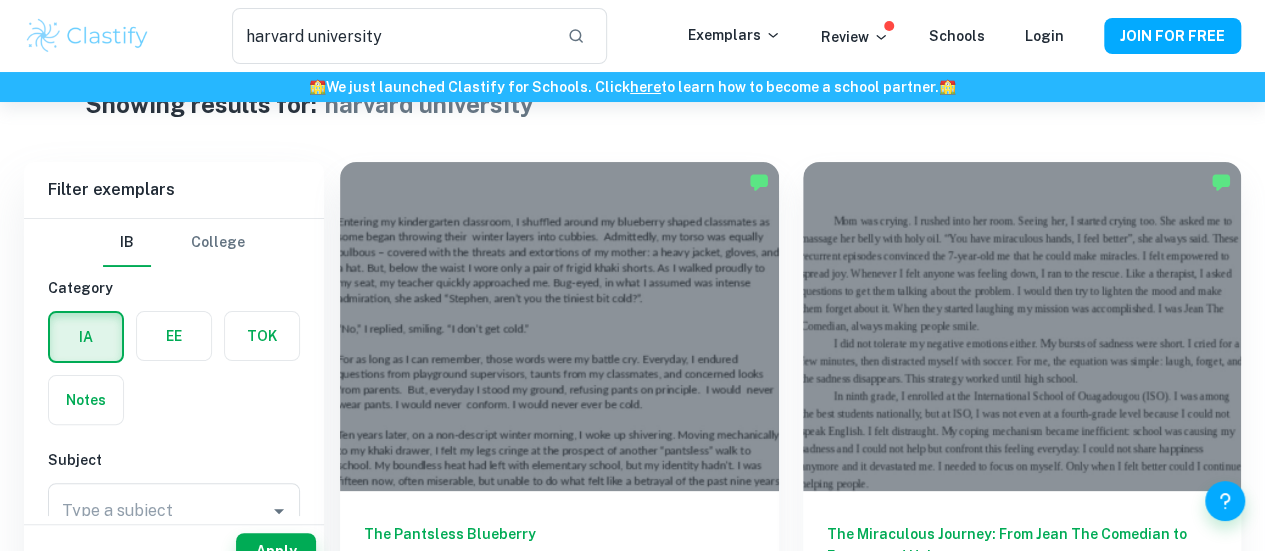 scroll, scrollTop: 0, scrollLeft: 0, axis: both 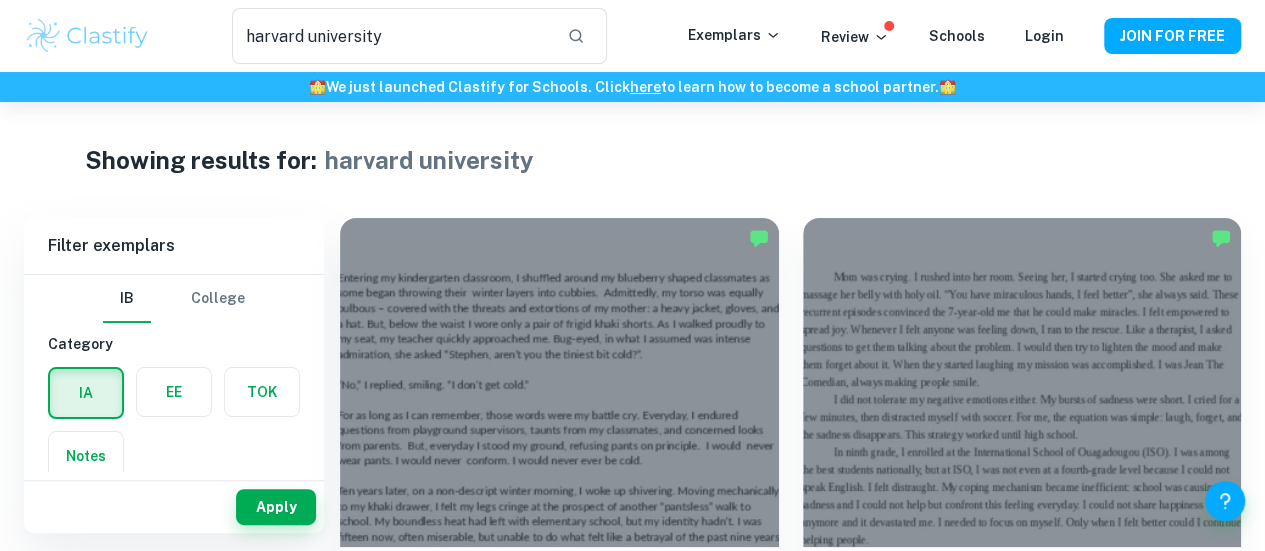 click at bounding box center [87, 36] 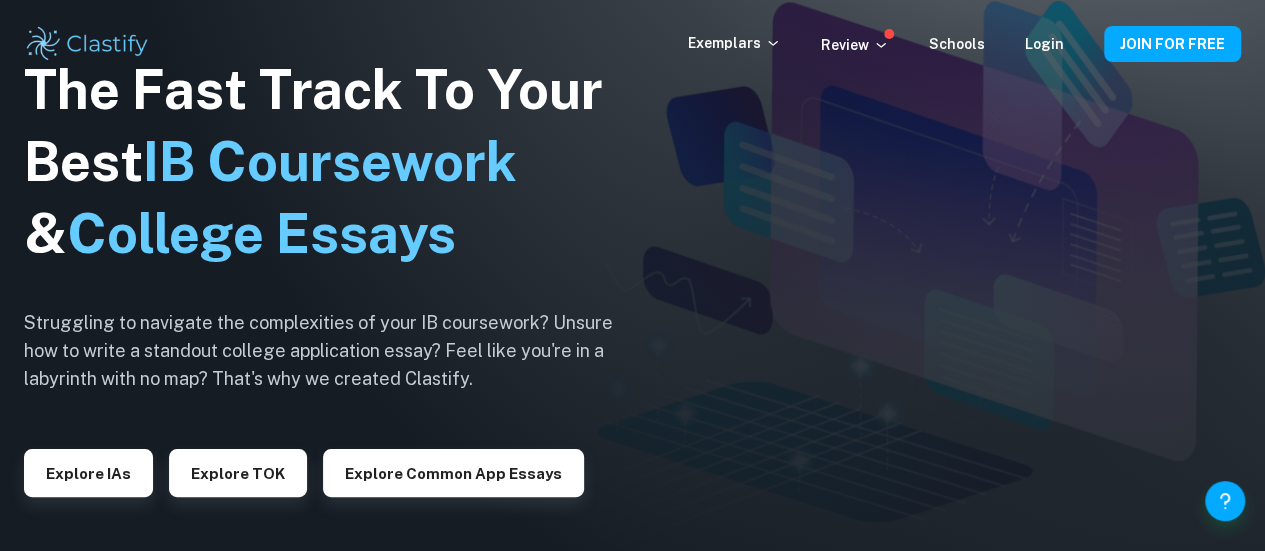 scroll, scrollTop: 20, scrollLeft: 0, axis: vertical 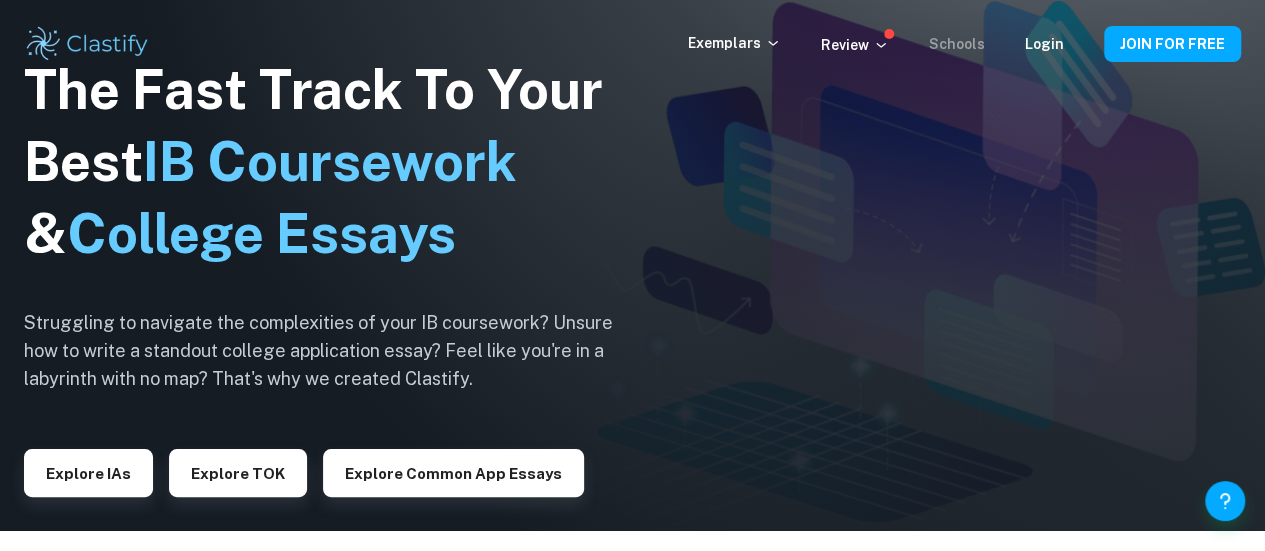 click on "Schools" at bounding box center (957, 44) 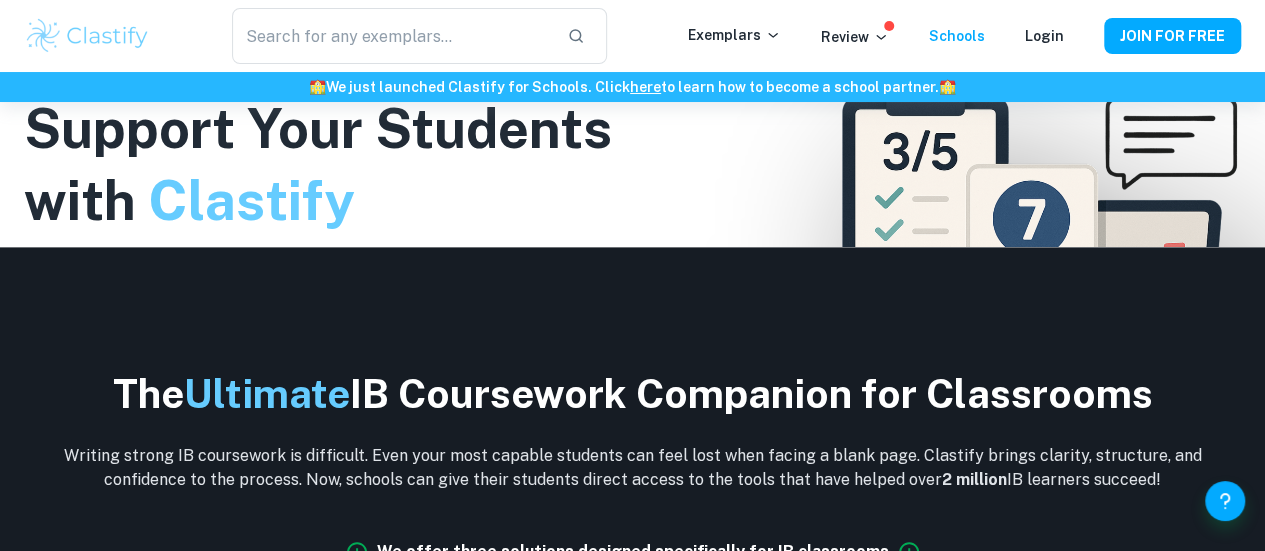 scroll, scrollTop: 0, scrollLeft: 0, axis: both 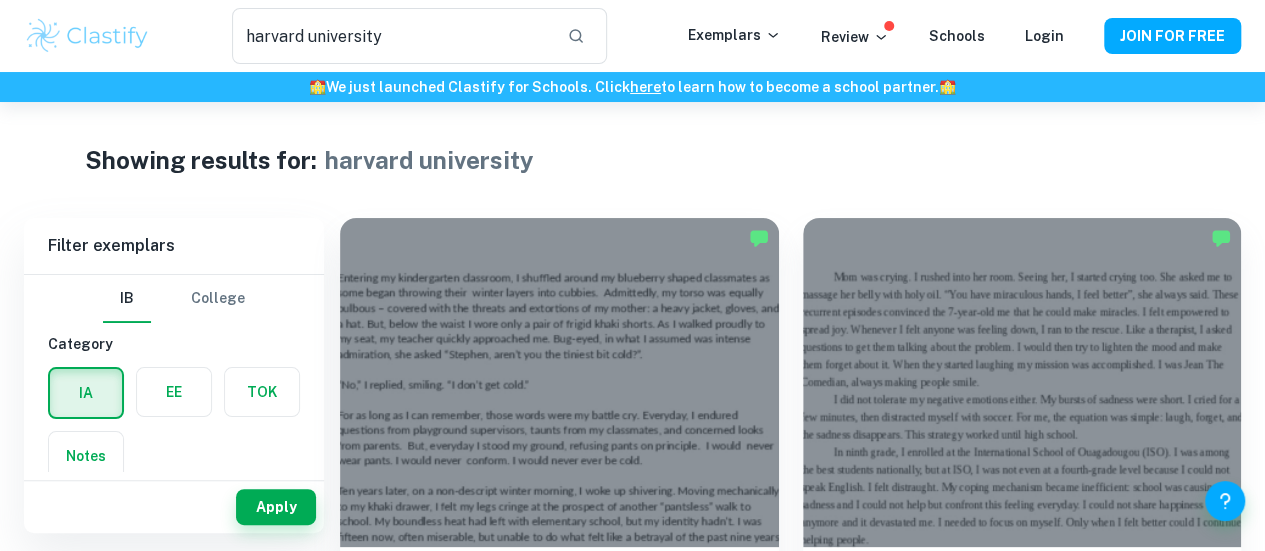 type 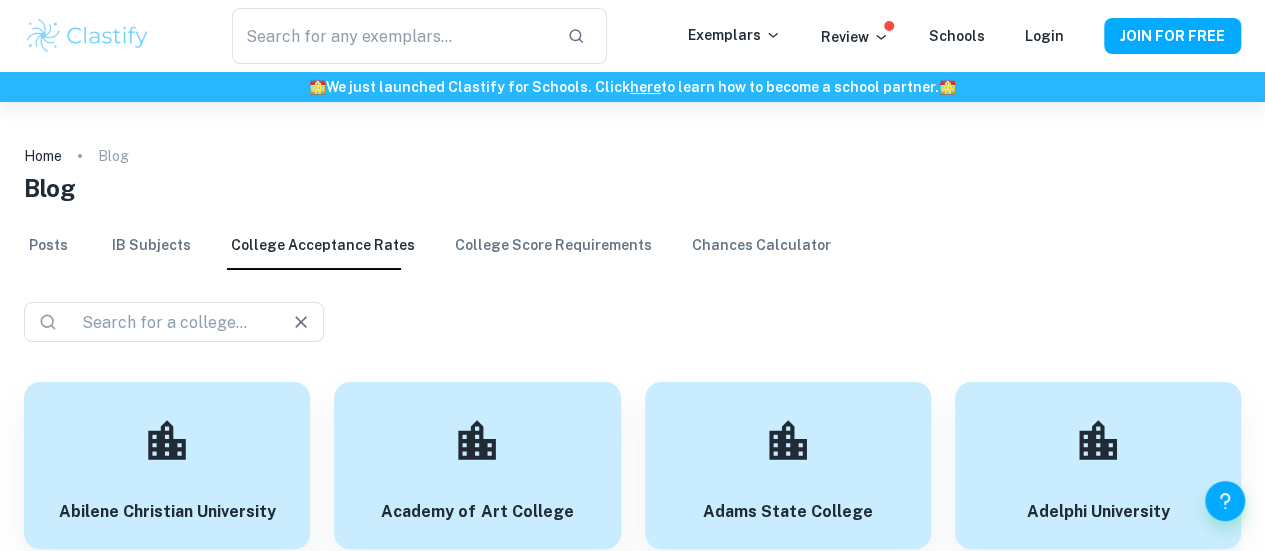 click at bounding box center (166, 322) 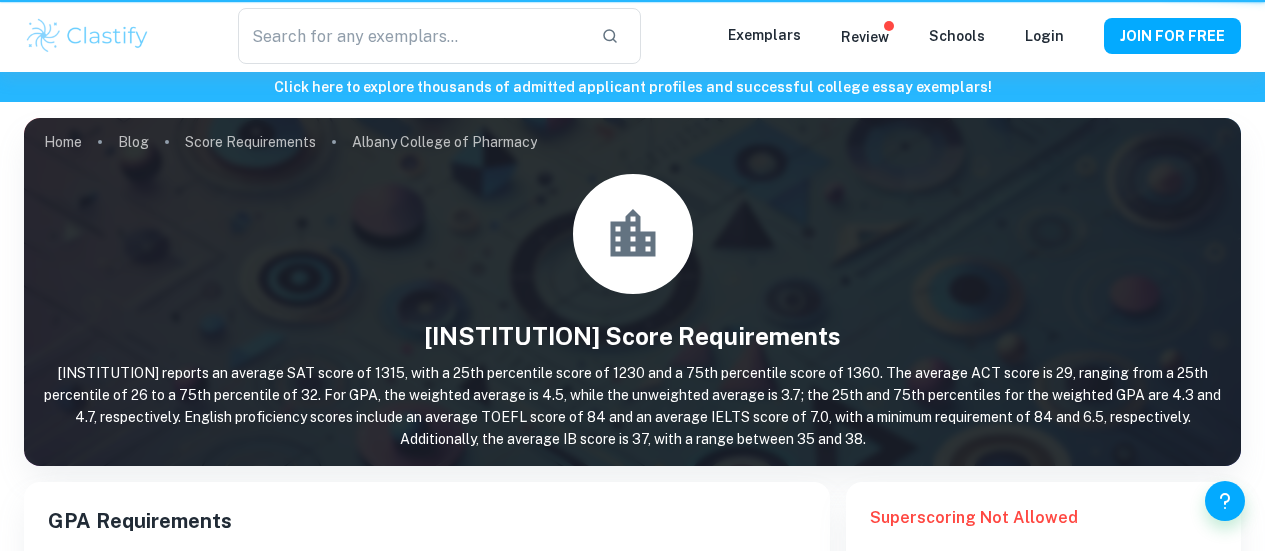 scroll, scrollTop: 0, scrollLeft: 0, axis: both 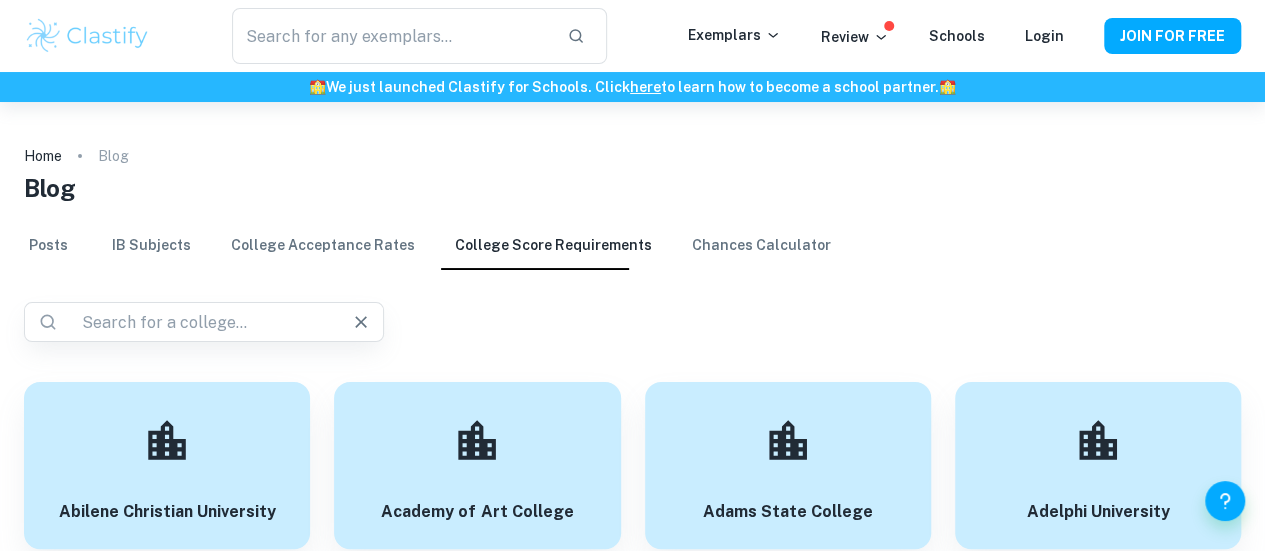 click at bounding box center (196, 322) 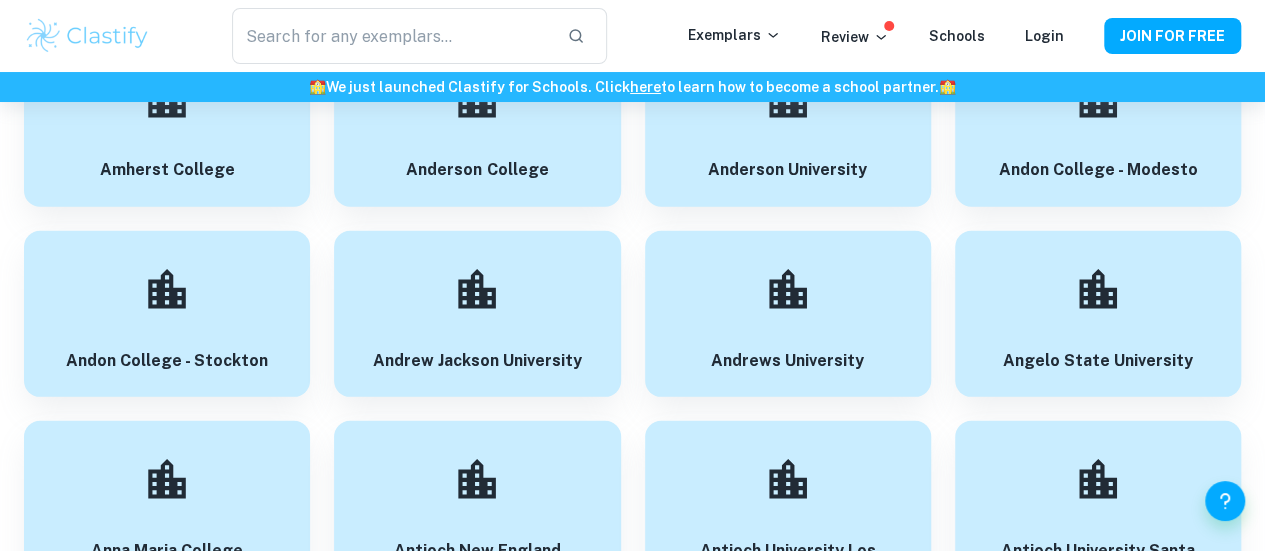 scroll, scrollTop: 2809, scrollLeft: 0, axis: vertical 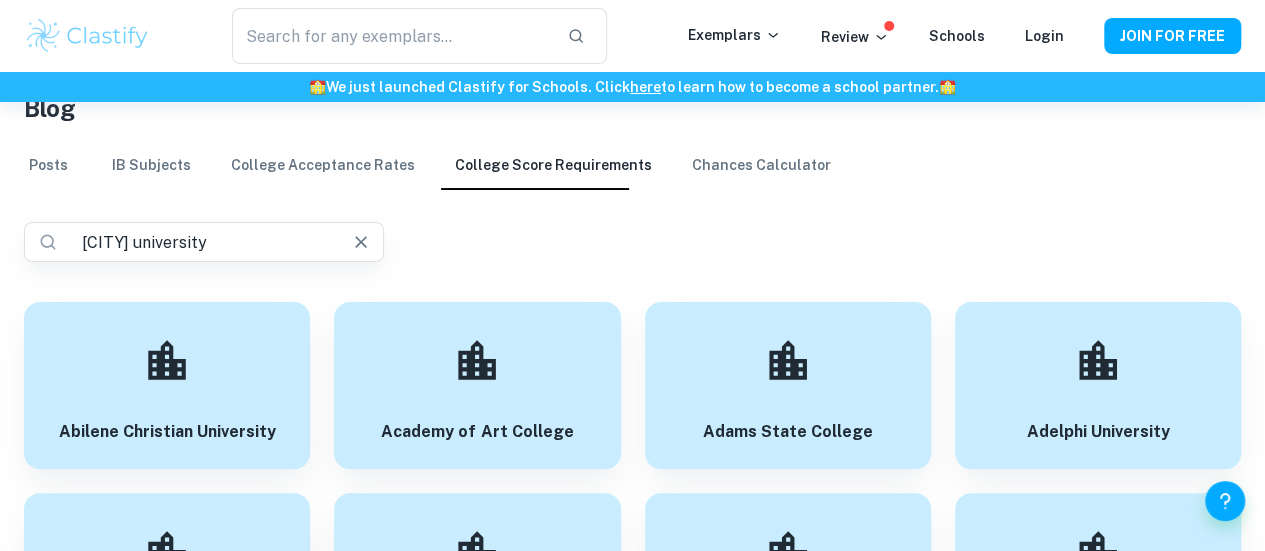 type on "boston university" 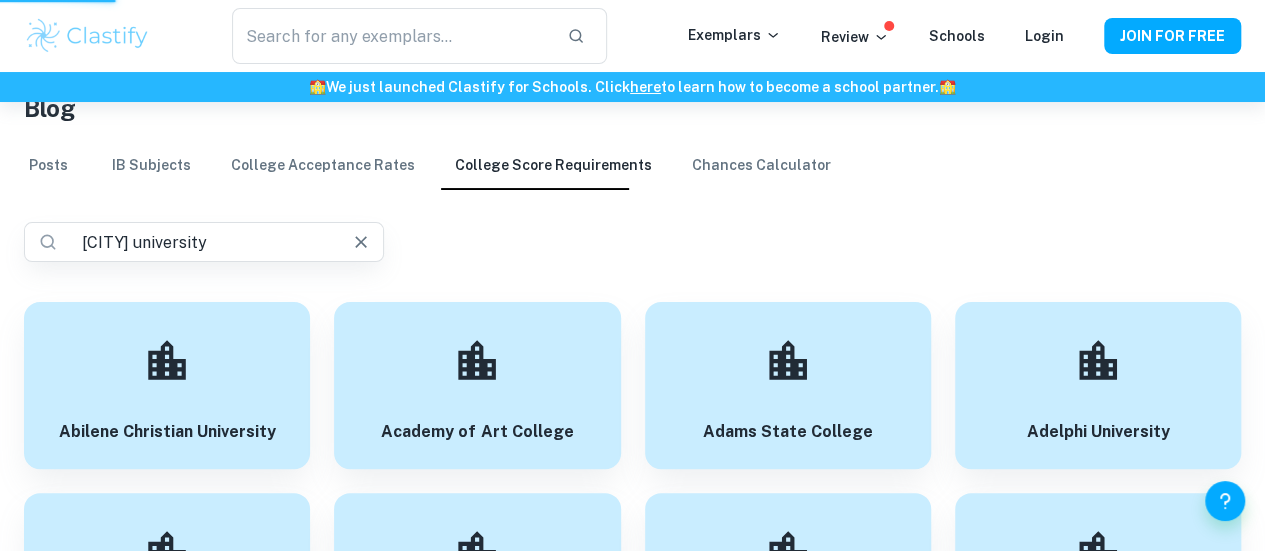 click on "boston university" at bounding box center [196, 242] 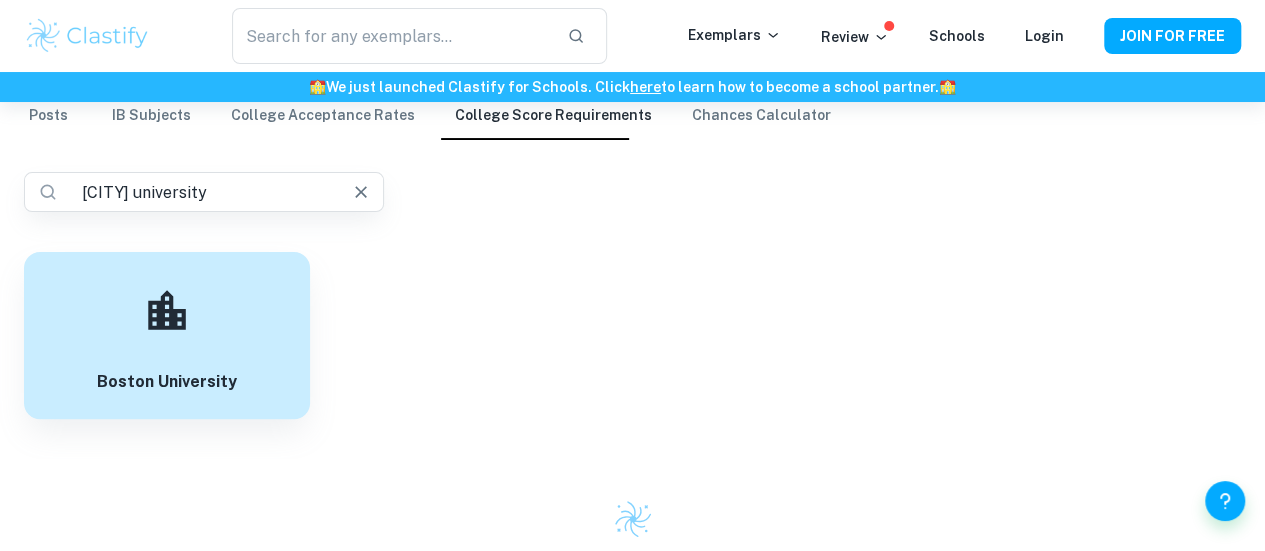 scroll, scrollTop: 135, scrollLeft: 0, axis: vertical 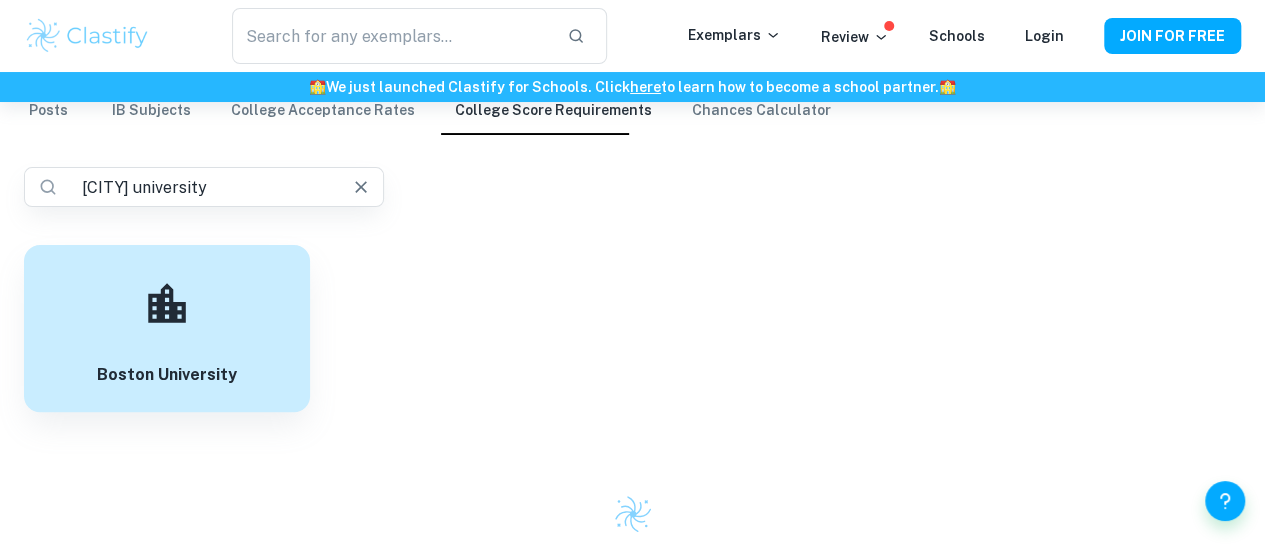 click 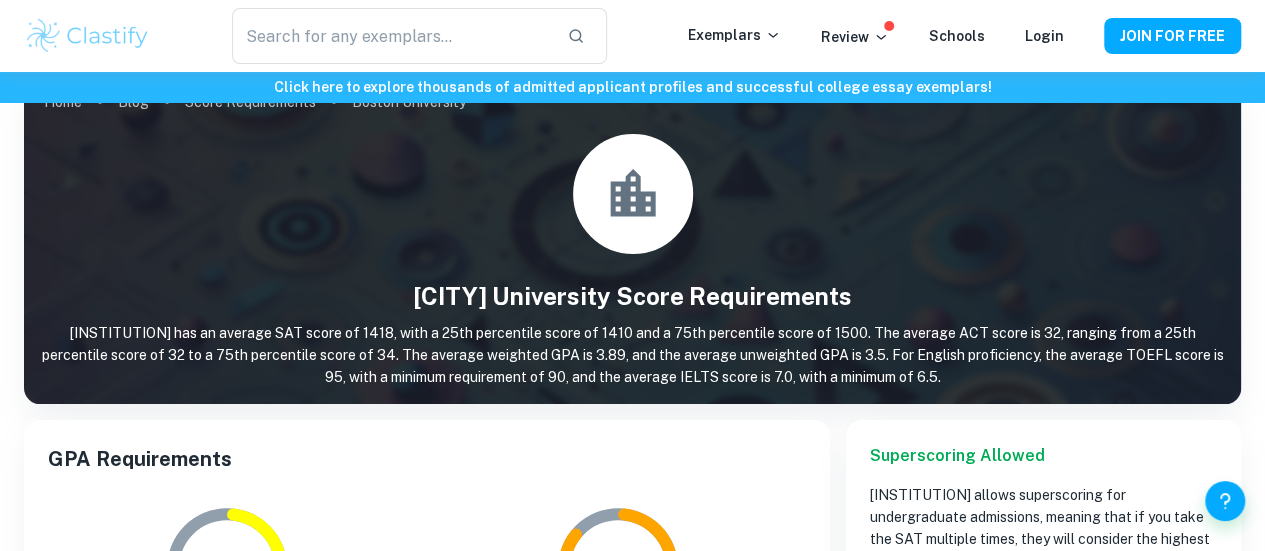 scroll, scrollTop: 0, scrollLeft: 0, axis: both 